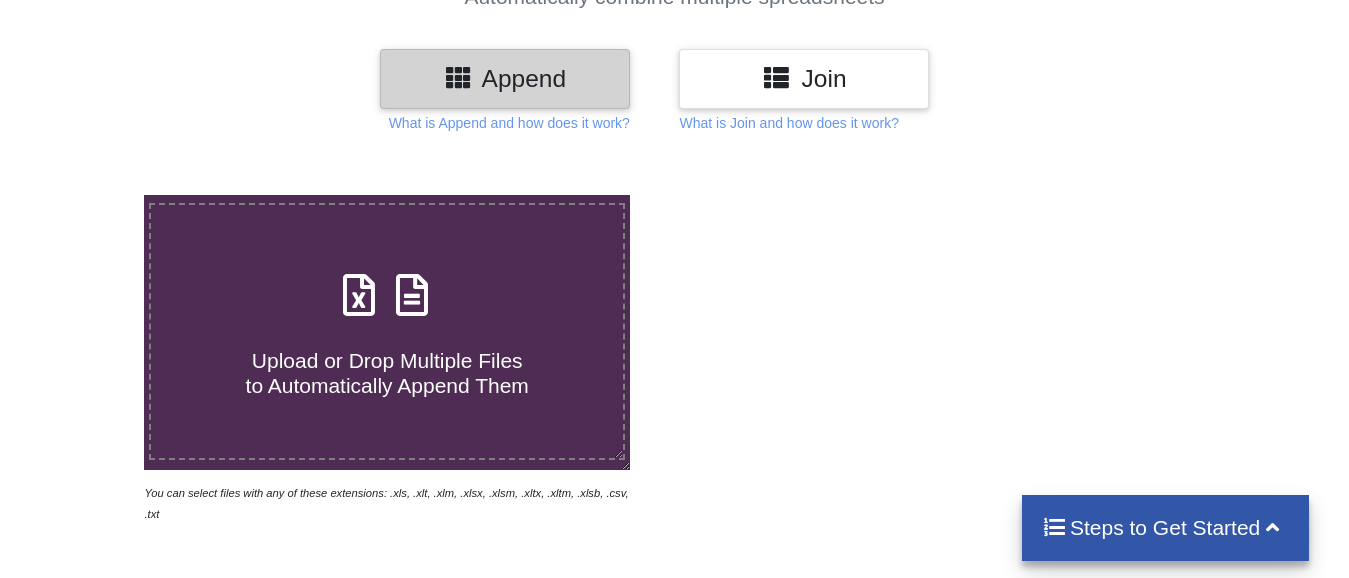 scroll, scrollTop: 300, scrollLeft: 0, axis: vertical 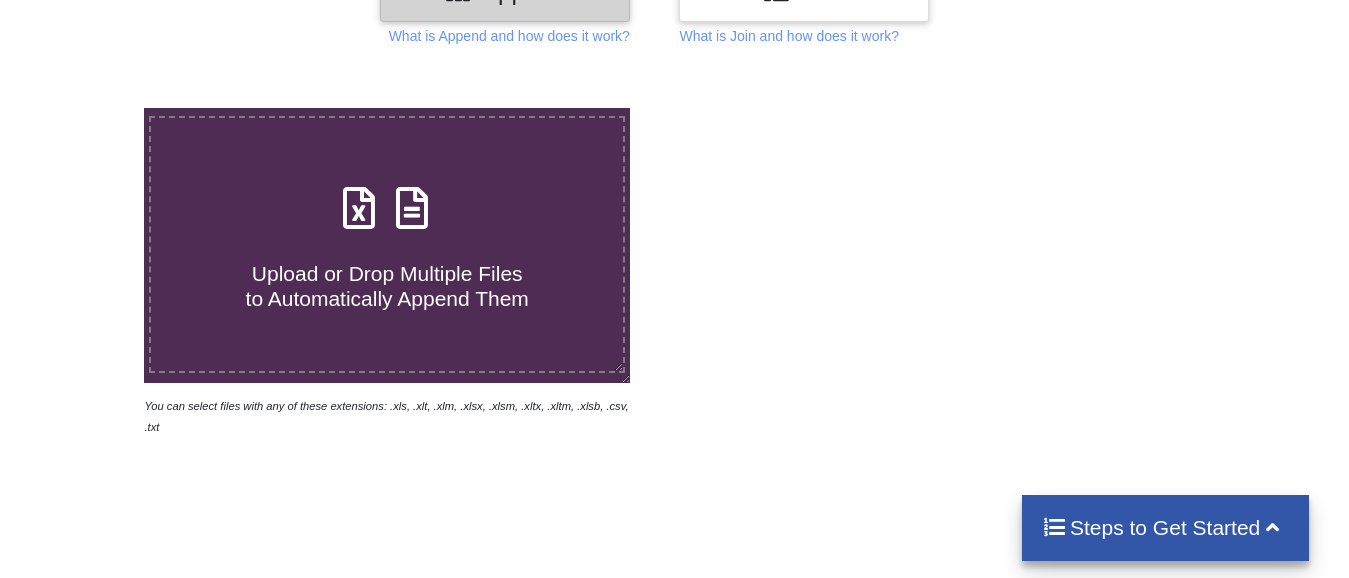 click on "Upload or Drop Multiple Files  to Automatically Append Them" at bounding box center [387, 286] 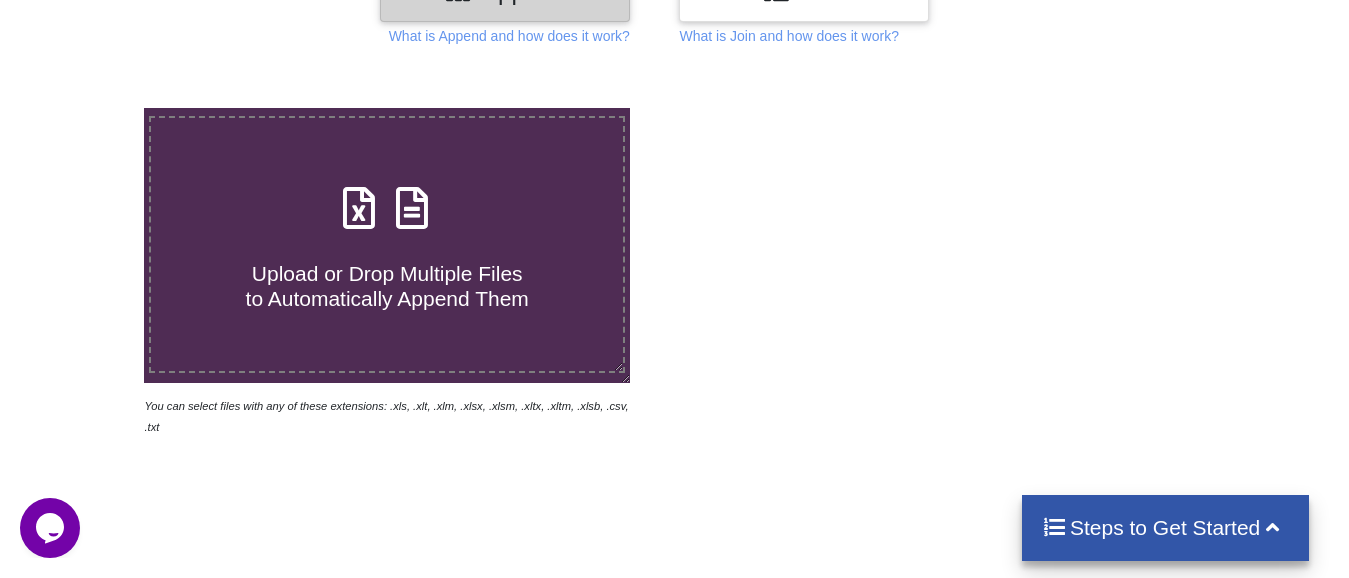 scroll, scrollTop: 0, scrollLeft: 0, axis: both 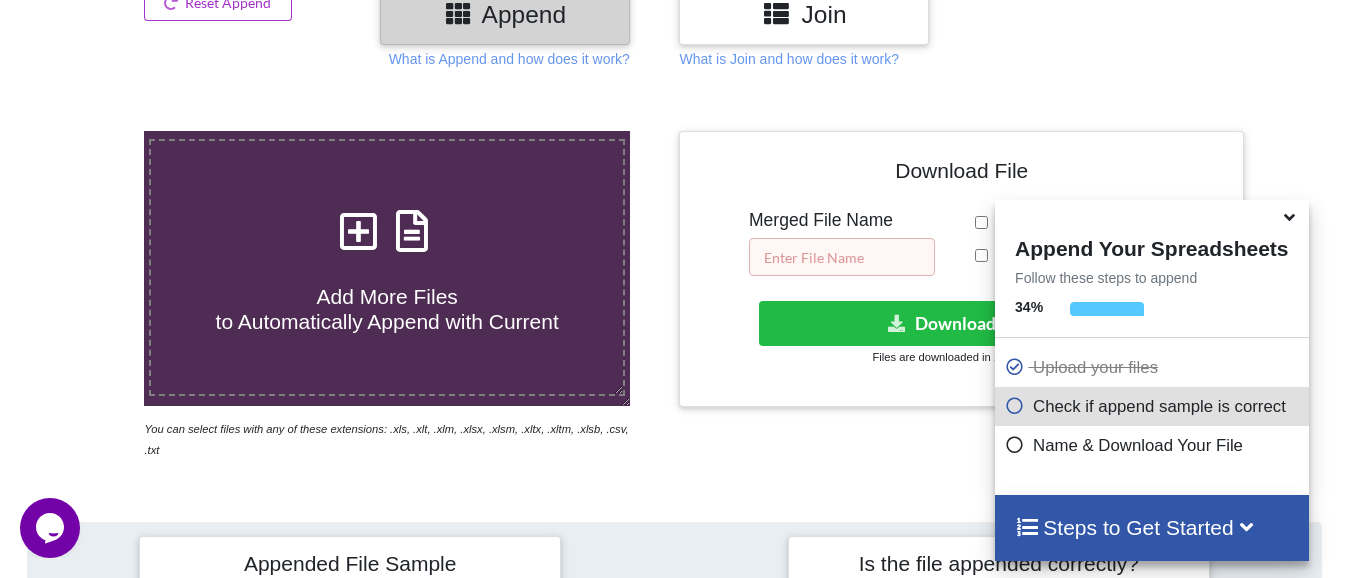click at bounding box center (842, 257) 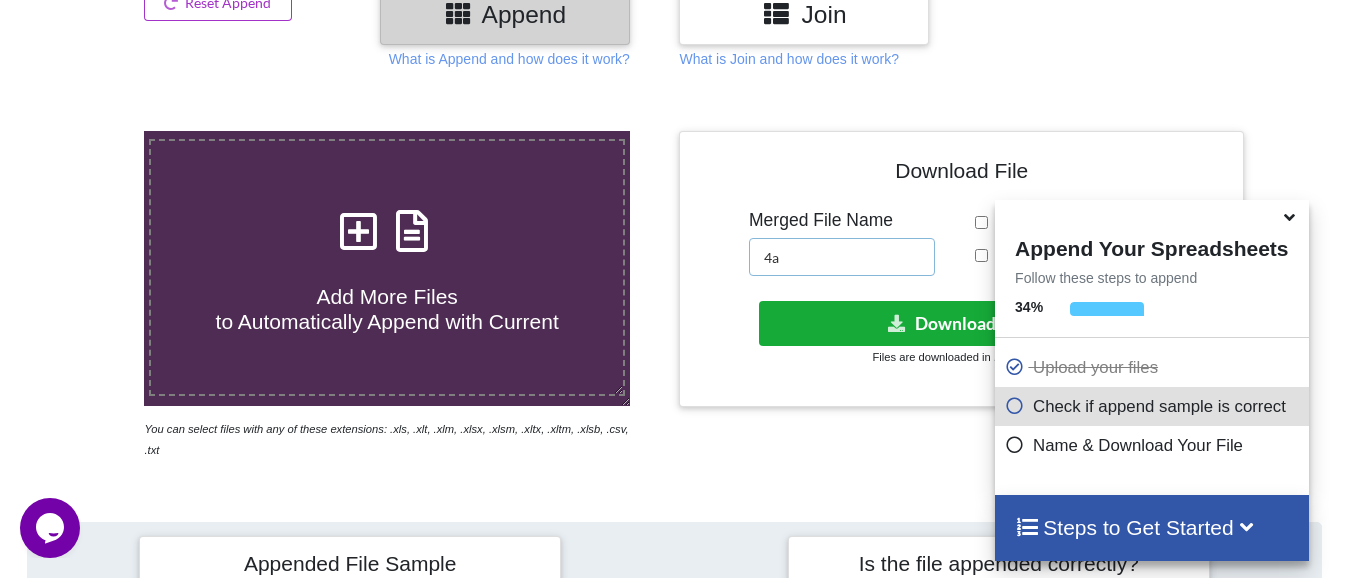 type on "4a" 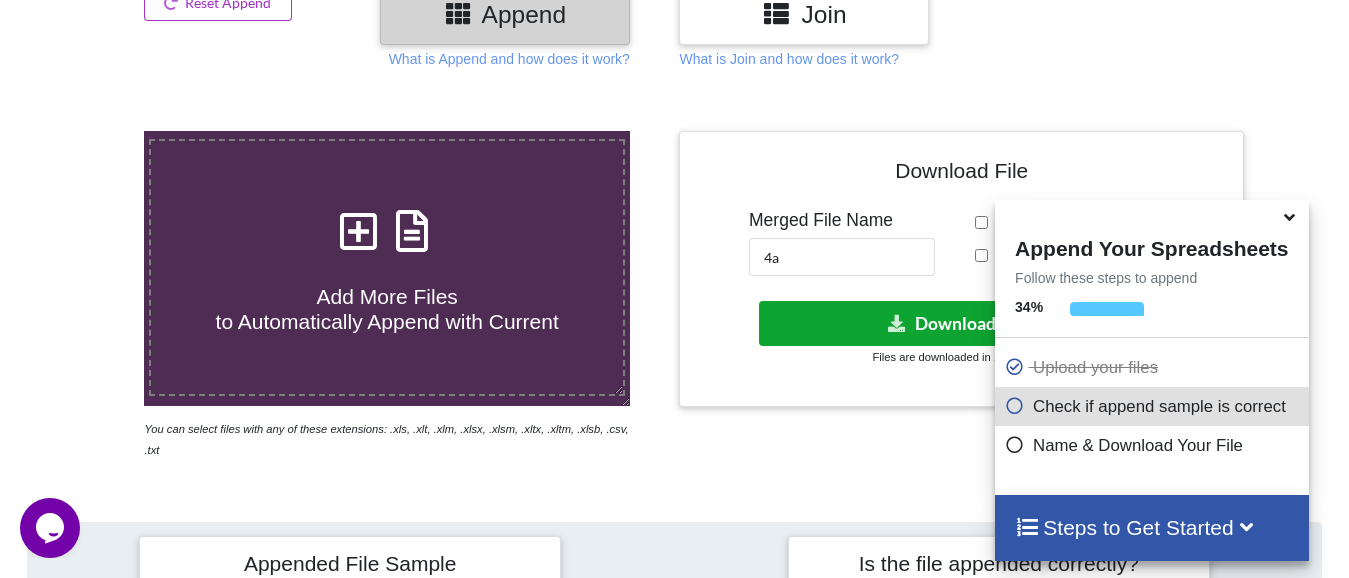 click on "Download File" at bounding box center (959, 323) 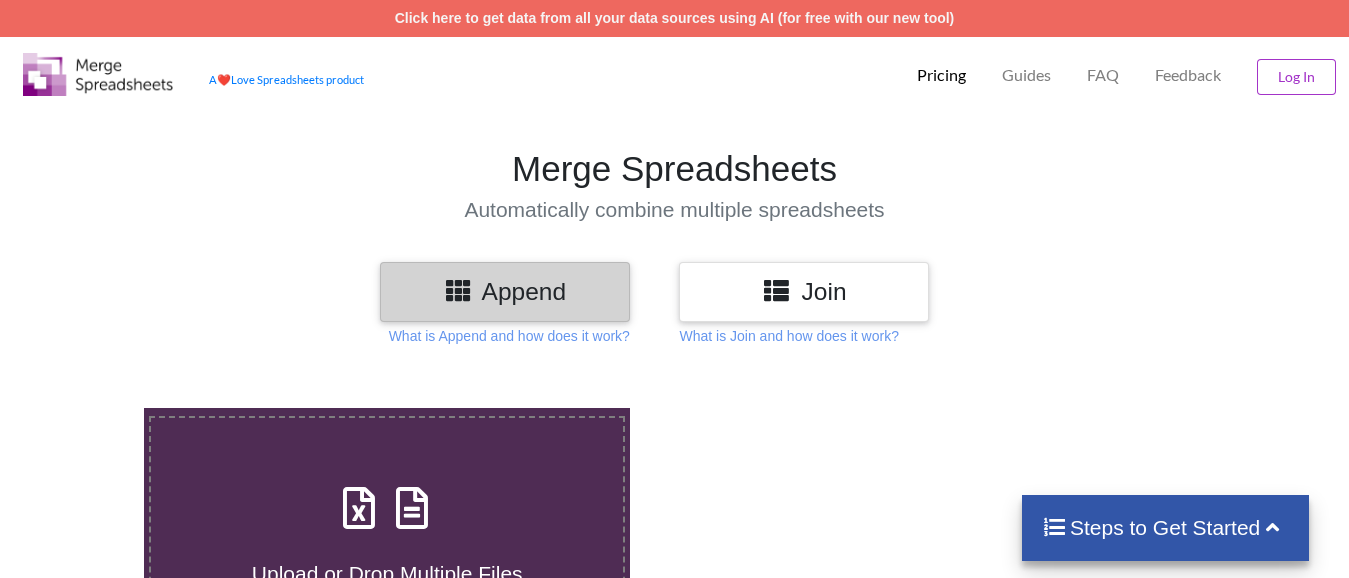 scroll, scrollTop: 277, scrollLeft: 0, axis: vertical 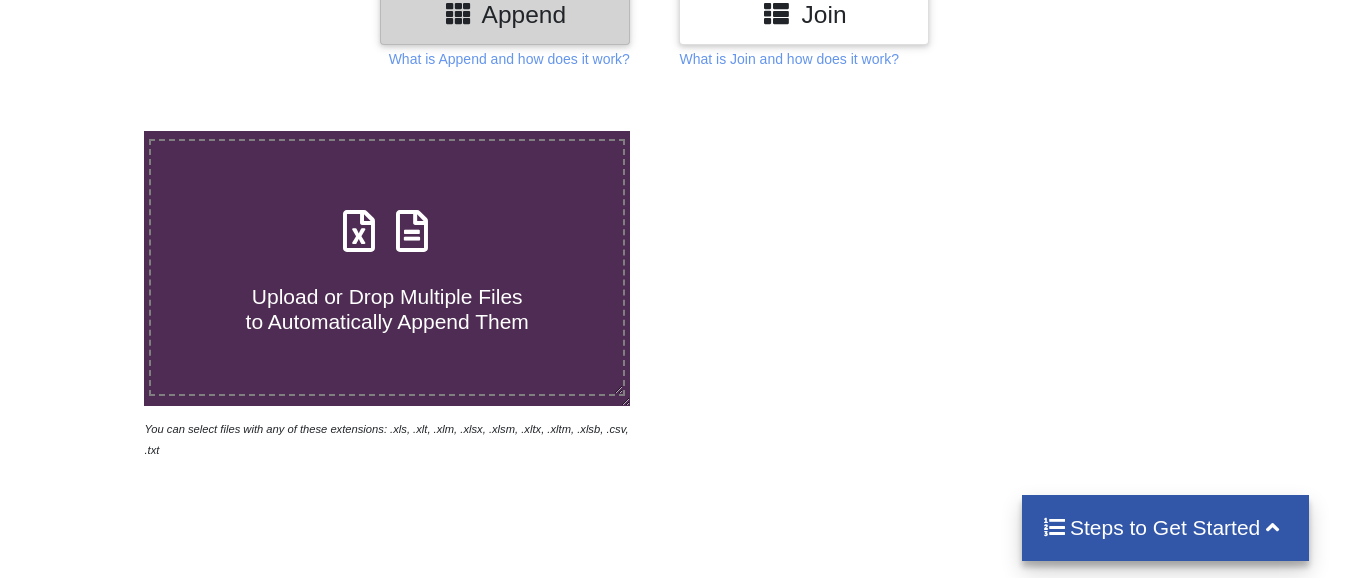 click on "Upload or Drop Multiple Files  to Automatically Append Them" at bounding box center [387, 297] 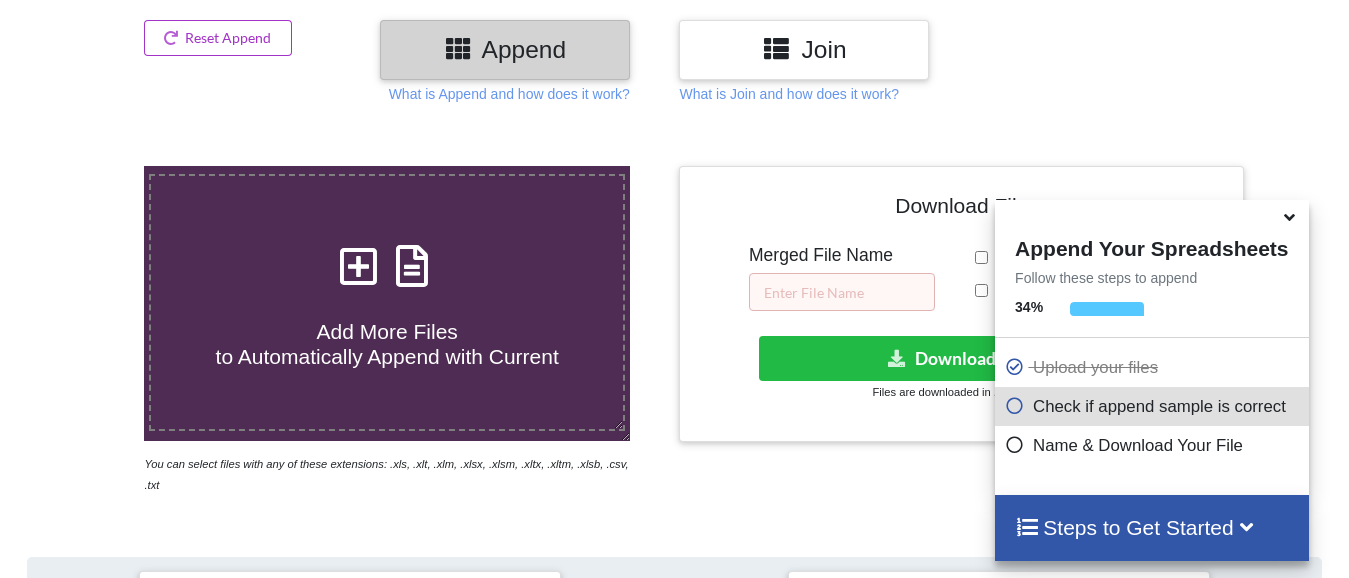scroll, scrollTop: 177, scrollLeft: 0, axis: vertical 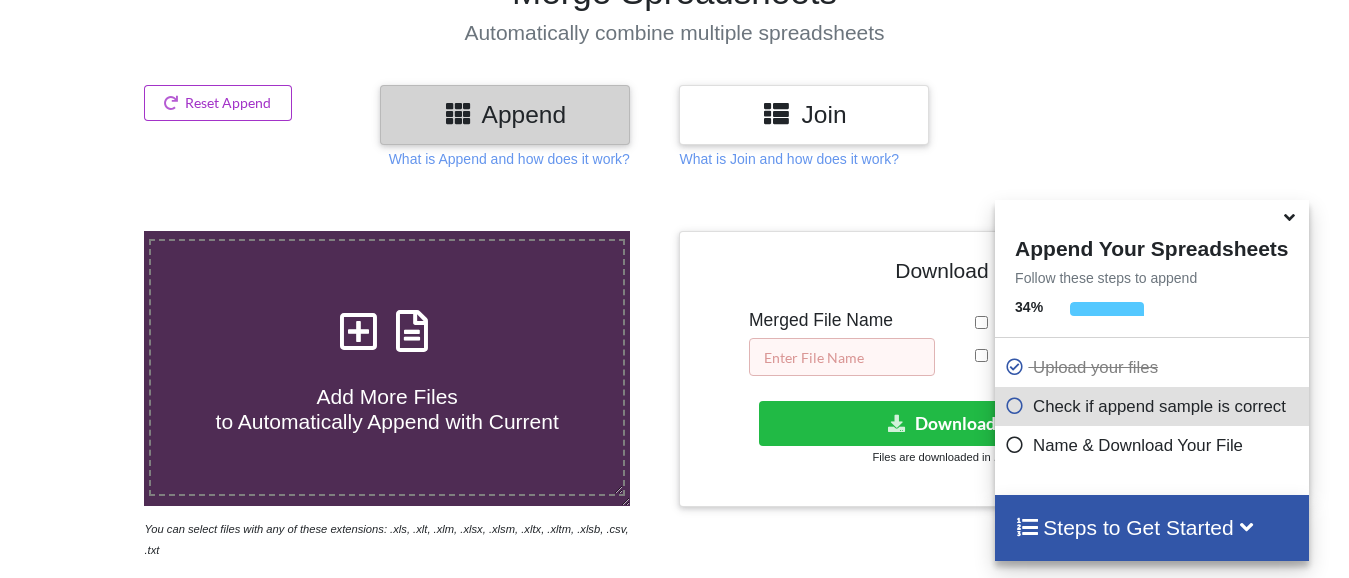 click at bounding box center [842, 357] 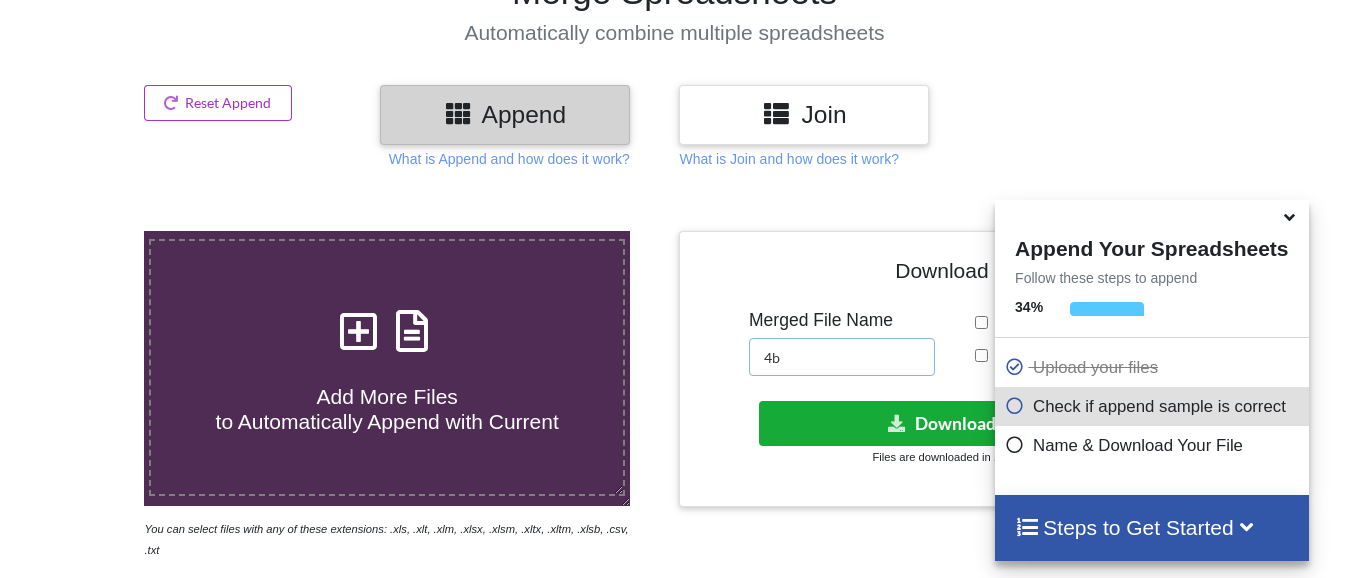 type on "4b" 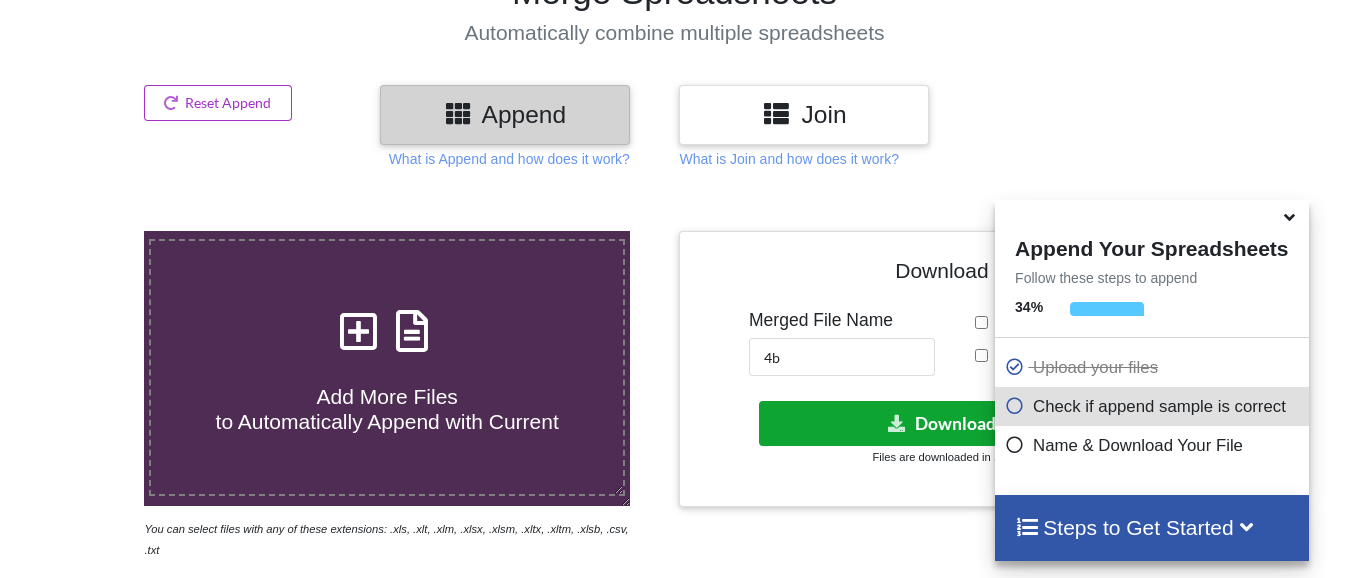 click on "Download File" at bounding box center [959, 423] 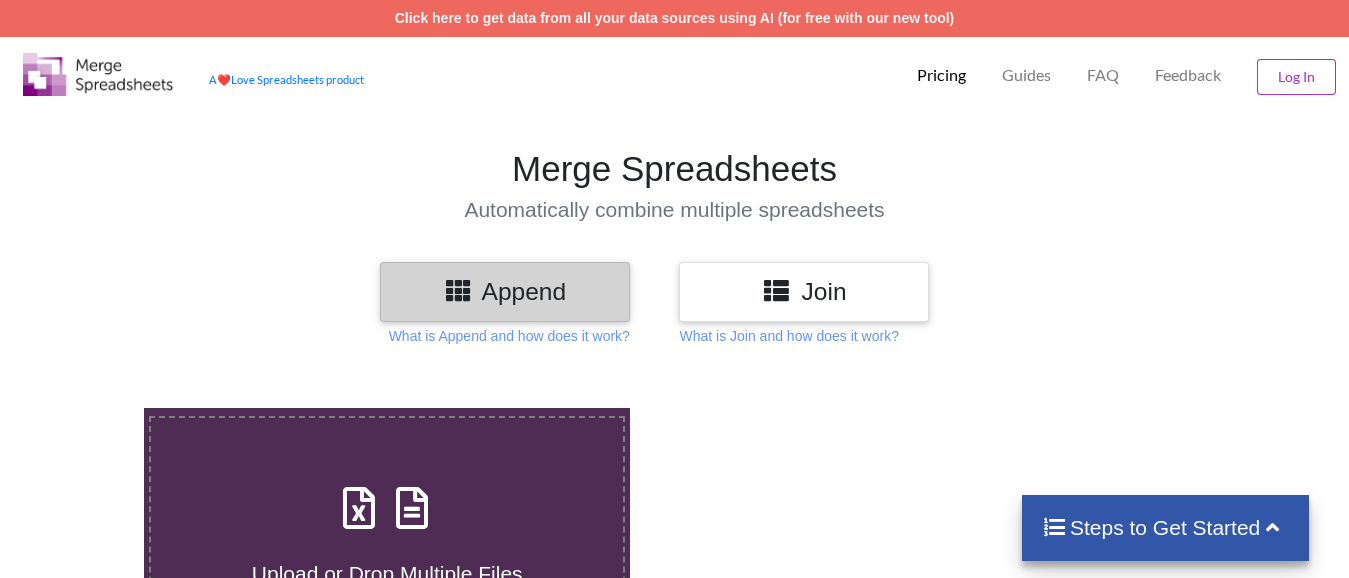 scroll, scrollTop: 180, scrollLeft: 0, axis: vertical 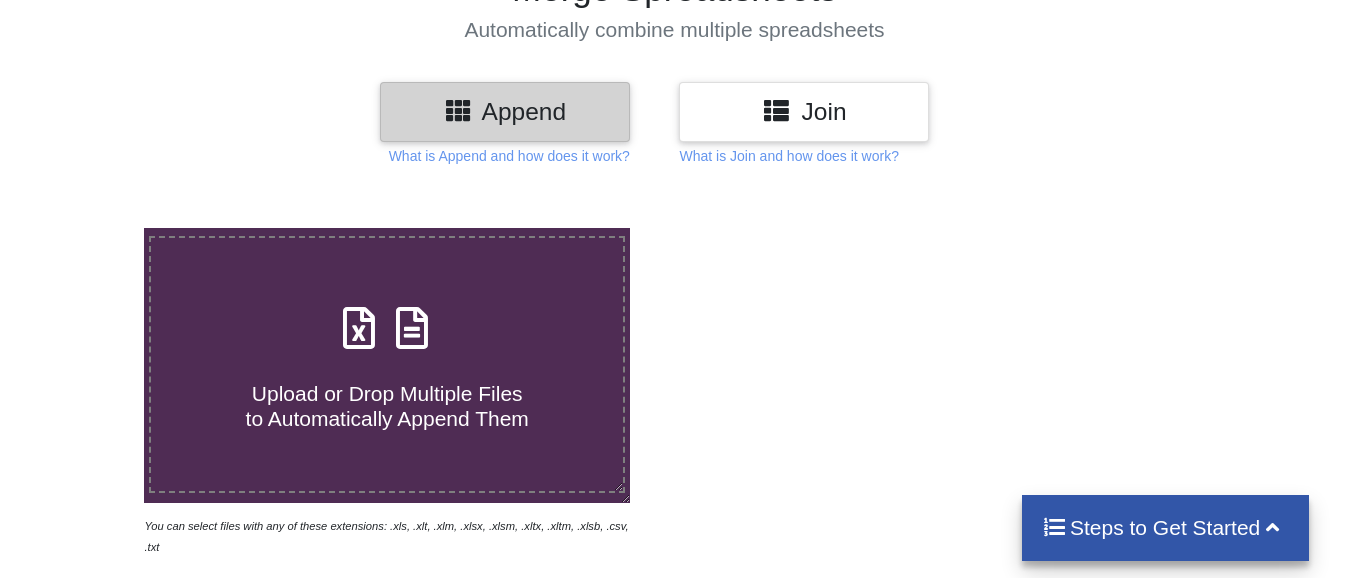 click on "Upload or Drop Multiple Files  to Automatically Append Them" at bounding box center (387, 406) 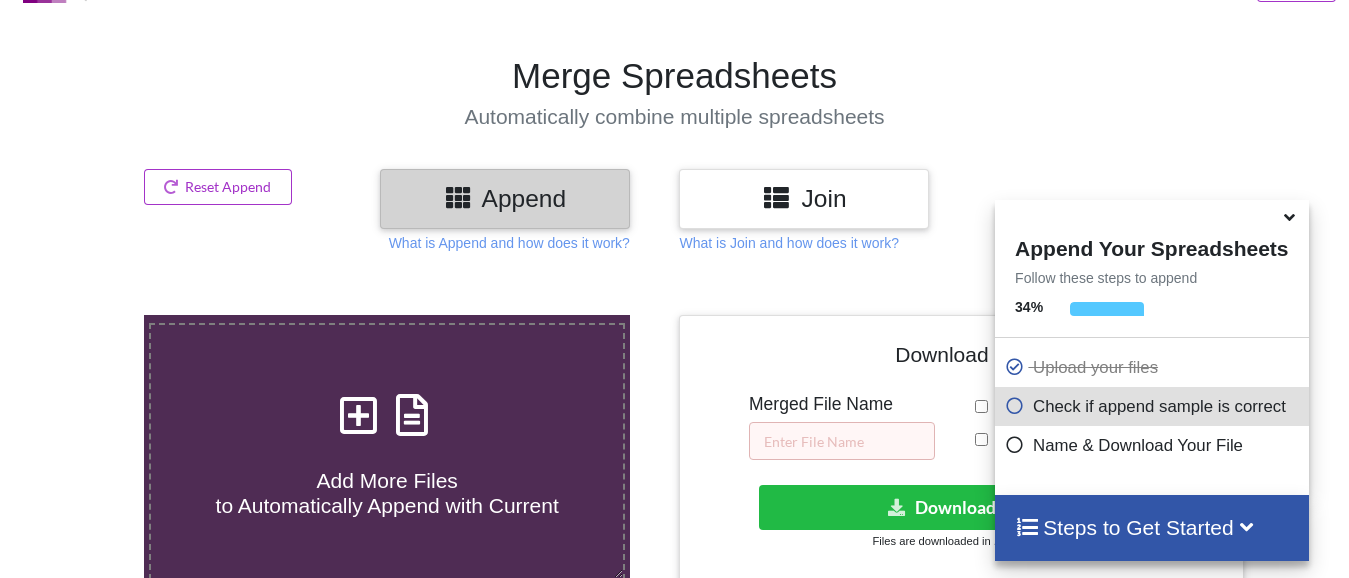 scroll, scrollTop: 77, scrollLeft: 0, axis: vertical 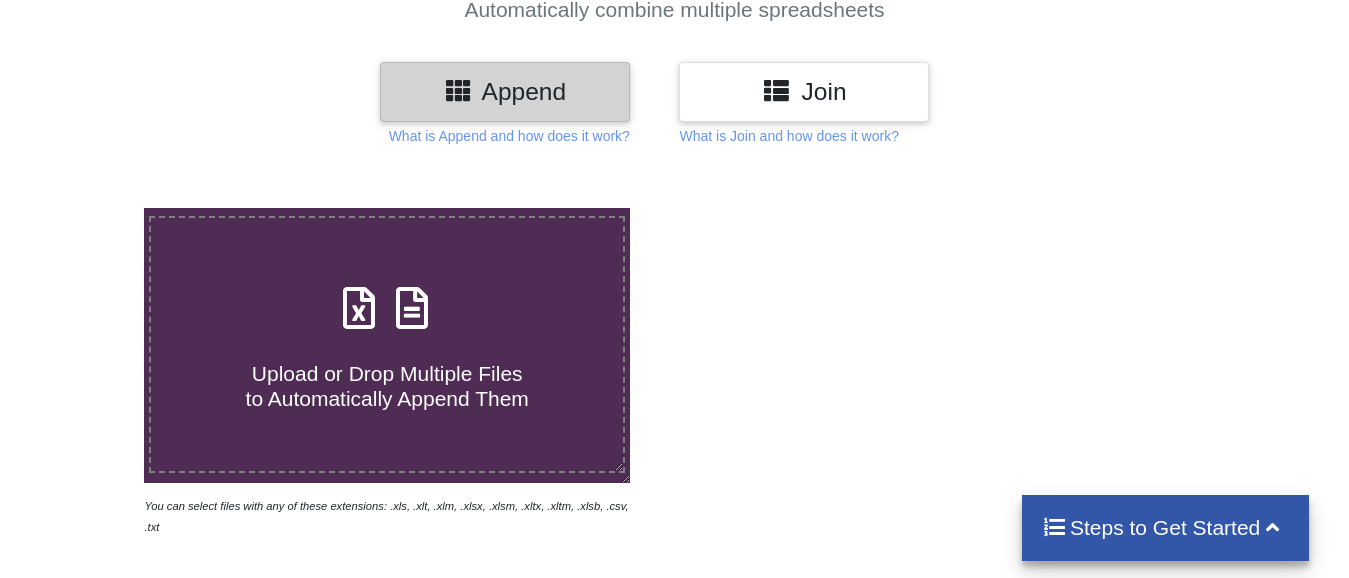 click on "Upload or Drop Multiple Files  to Automatically Append Them" at bounding box center (387, 386) 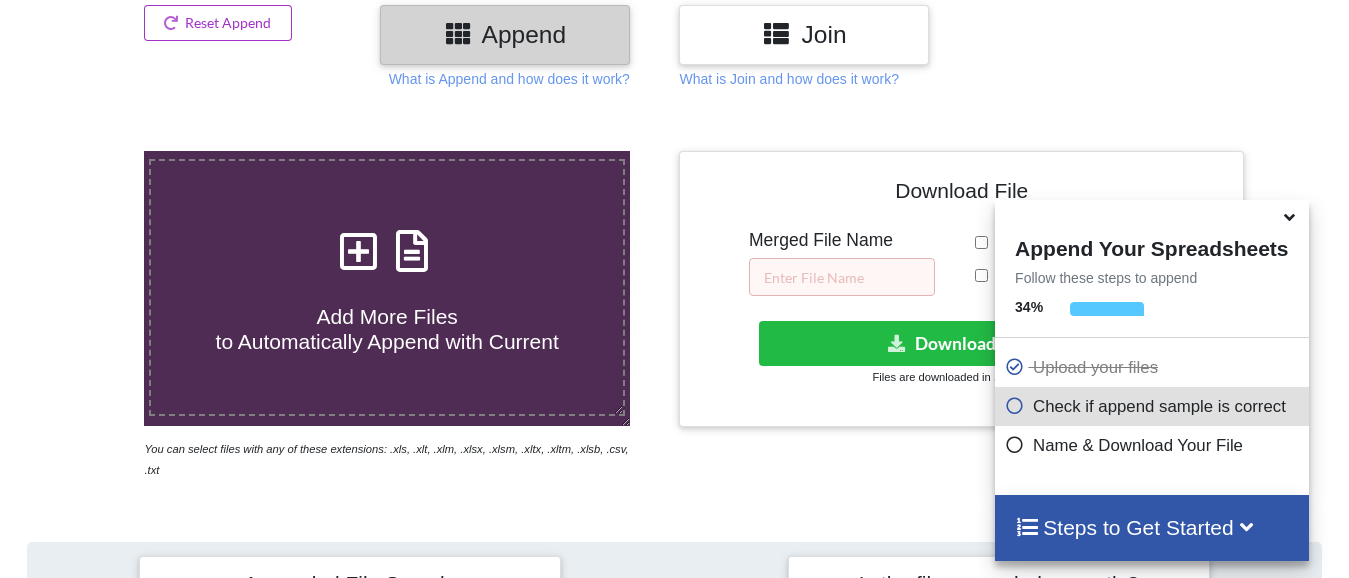 scroll, scrollTop: 177, scrollLeft: 0, axis: vertical 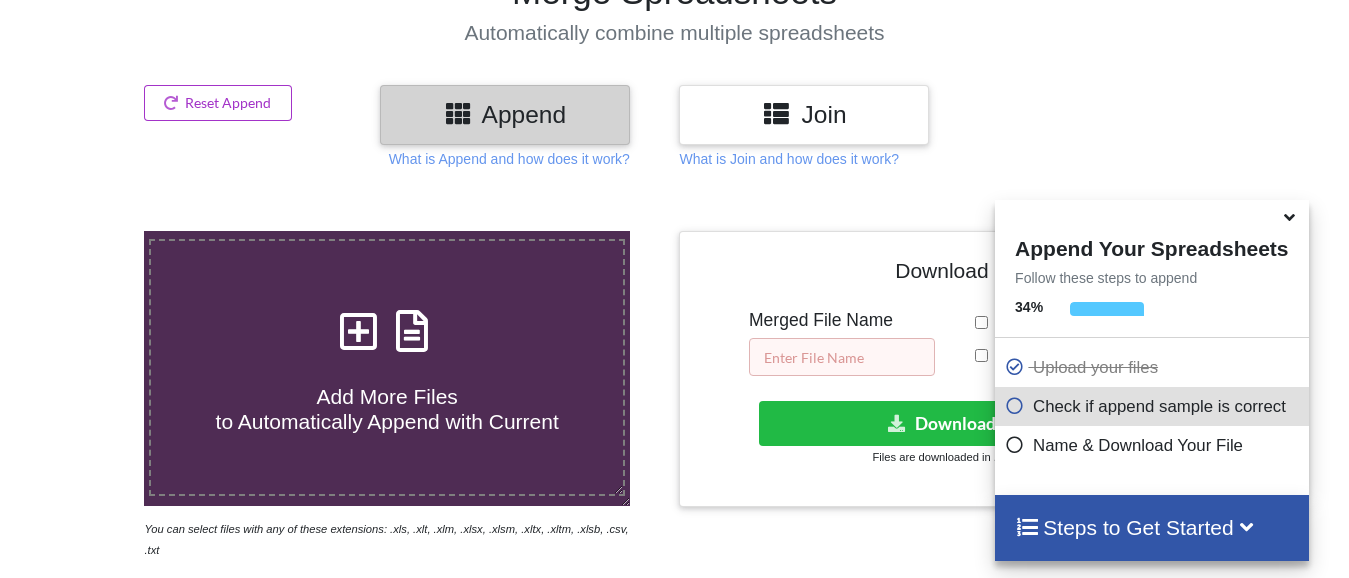 click at bounding box center [842, 357] 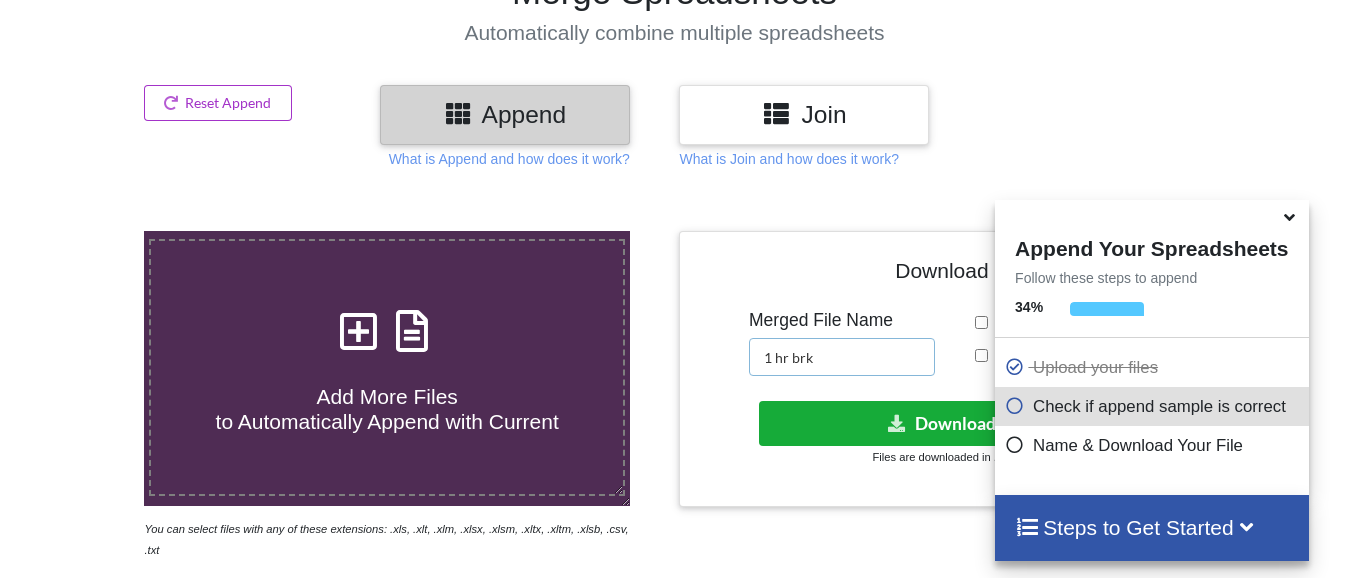 type on "1 hr brk" 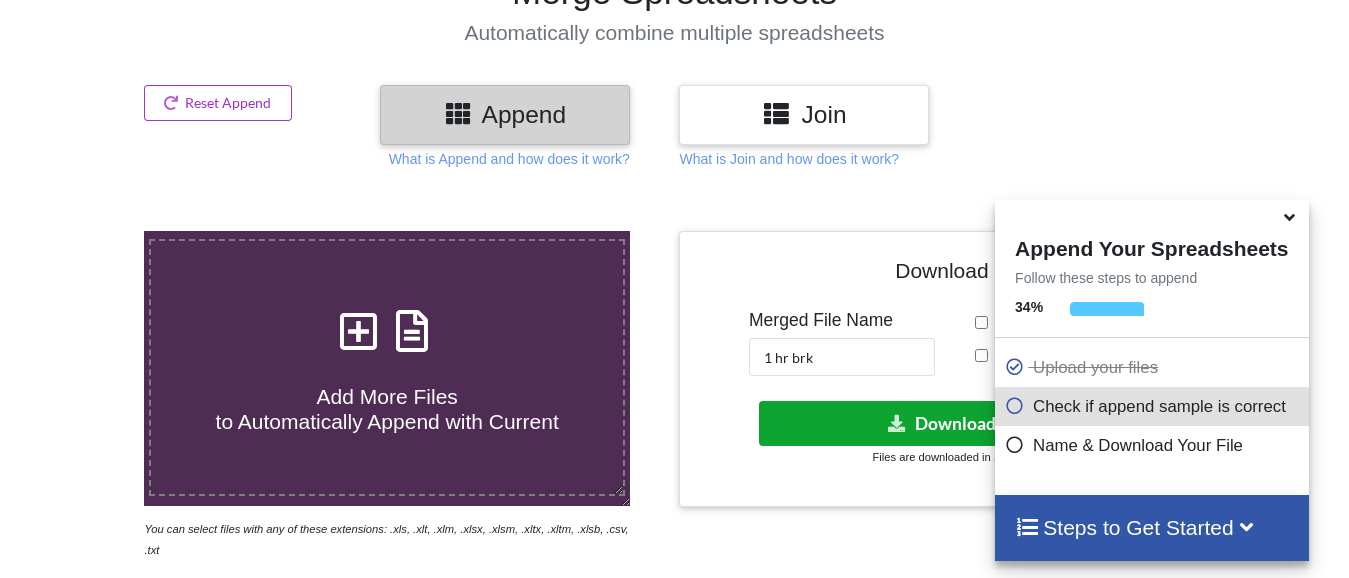 click at bounding box center (897, 422) 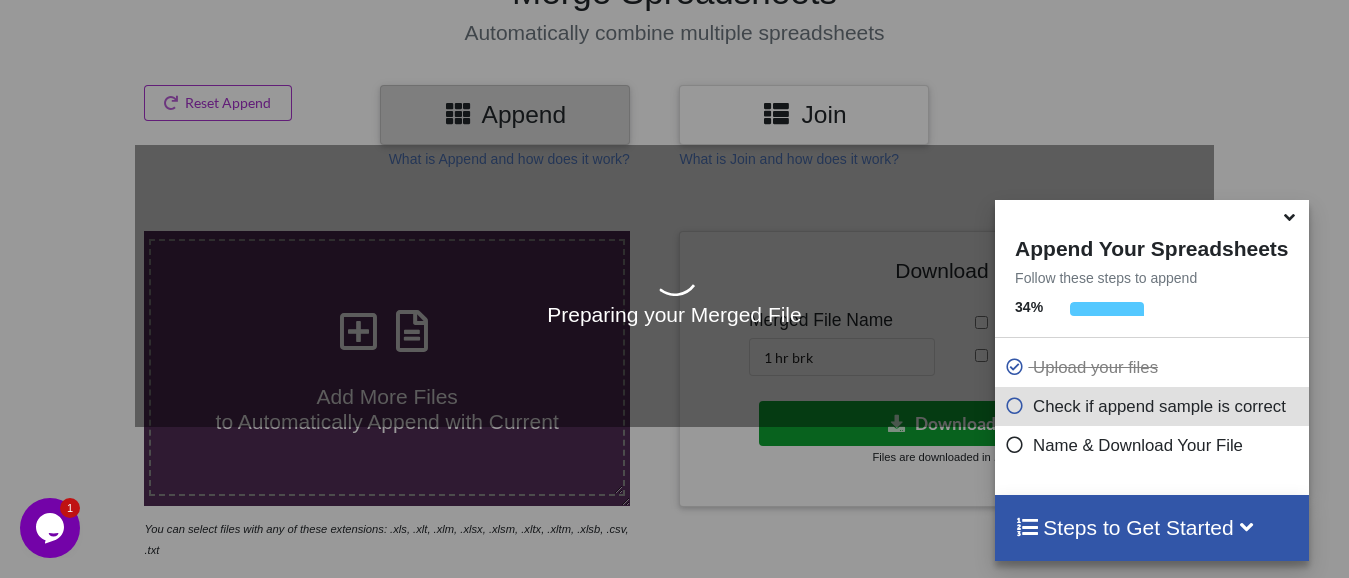scroll, scrollTop: 0, scrollLeft: 0, axis: both 